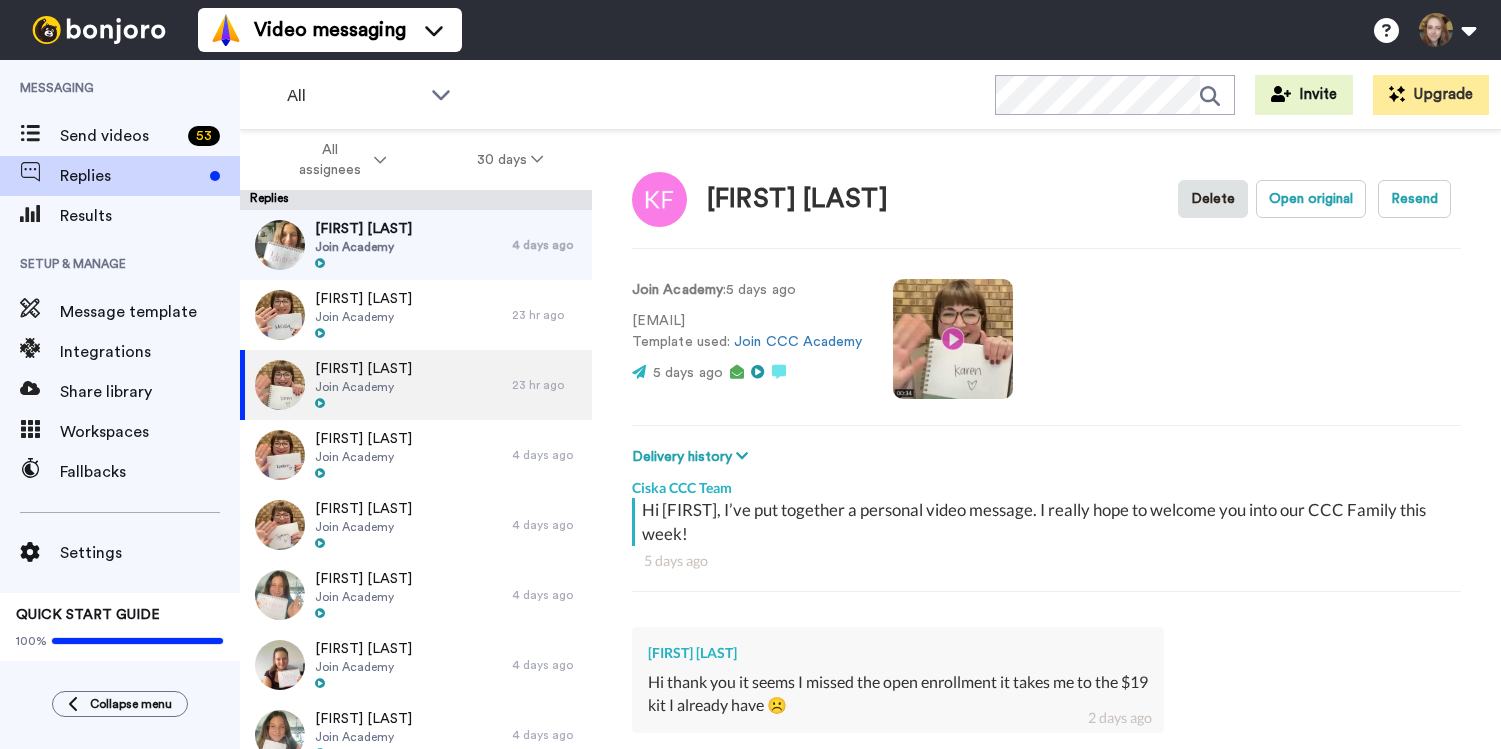 scroll, scrollTop: 0, scrollLeft: 0, axis: both 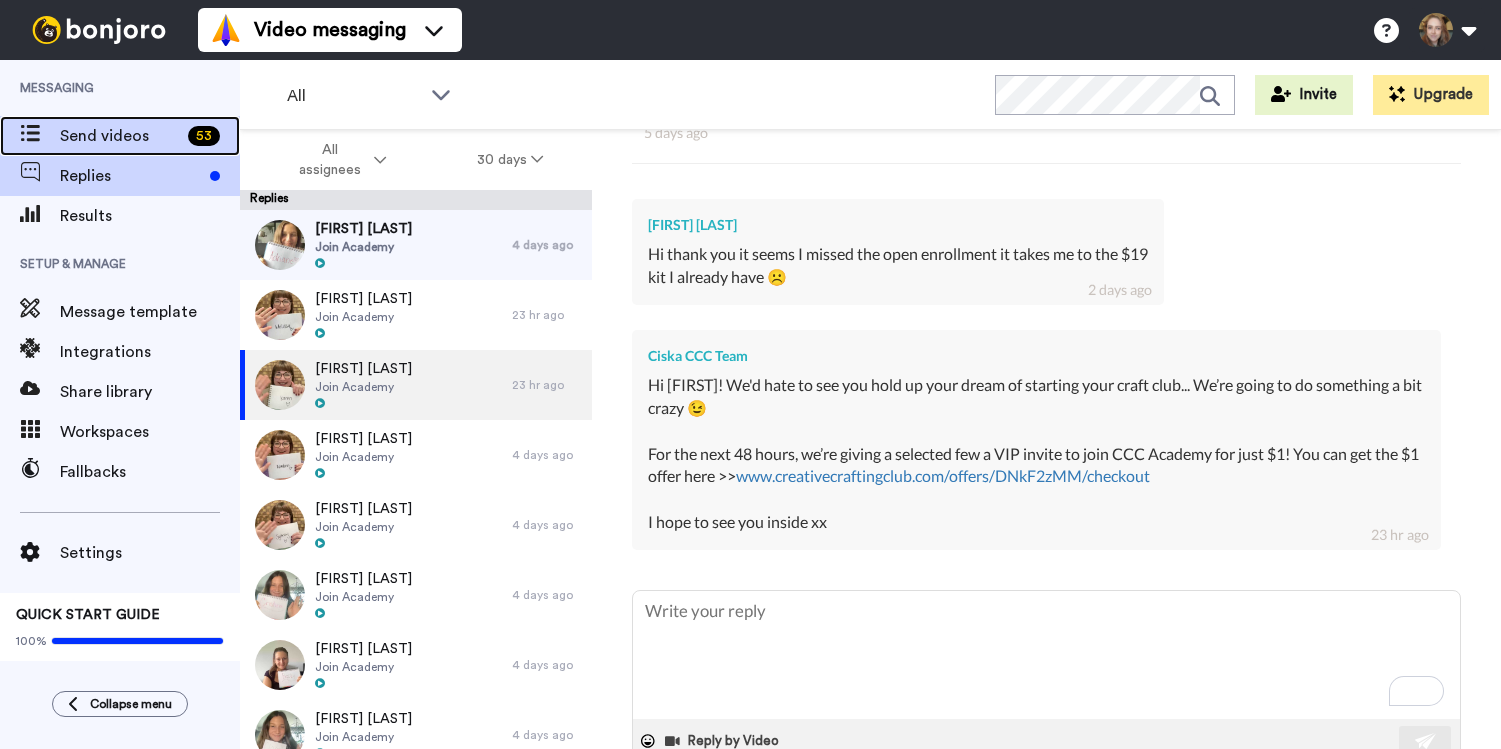 click on "Send videos" at bounding box center (120, 136) 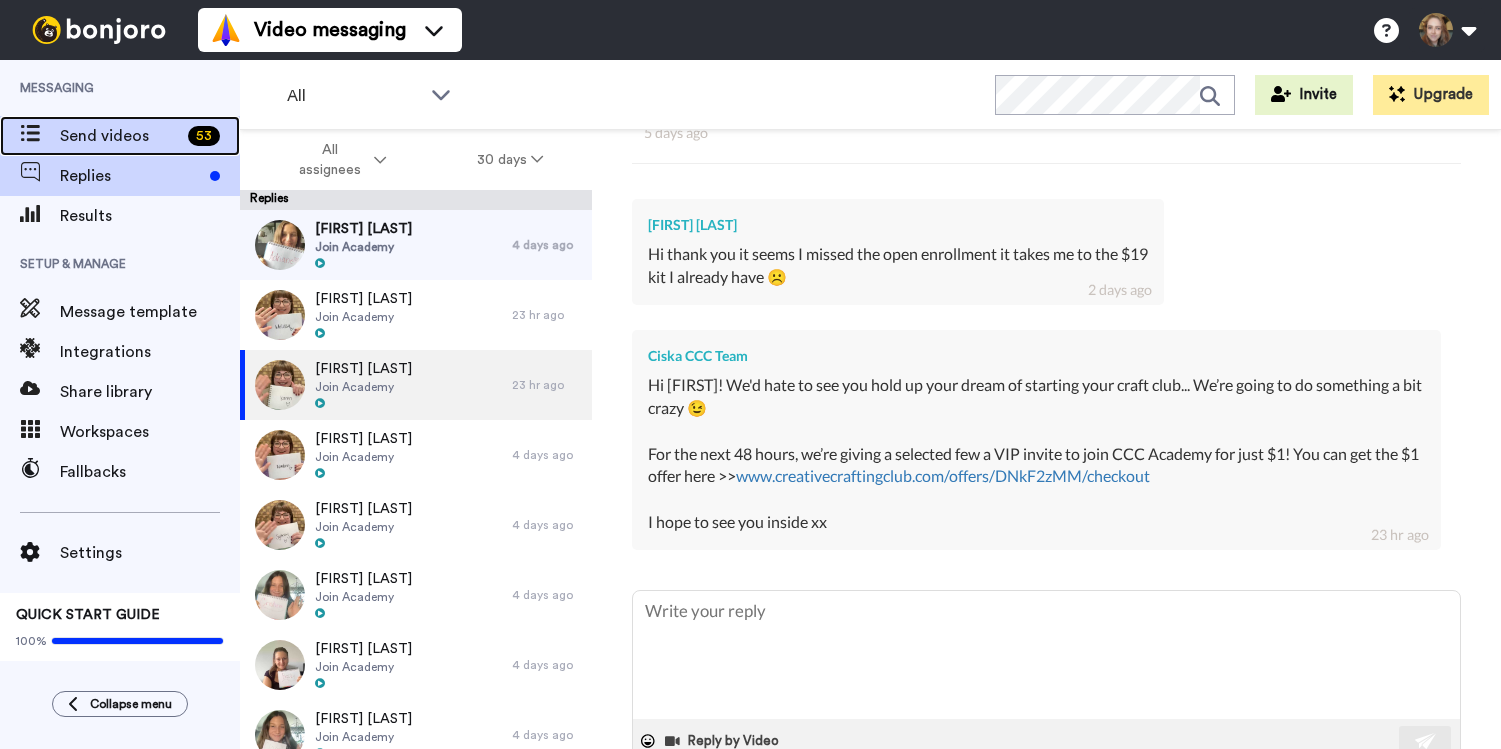 scroll, scrollTop: 0, scrollLeft: 0, axis: both 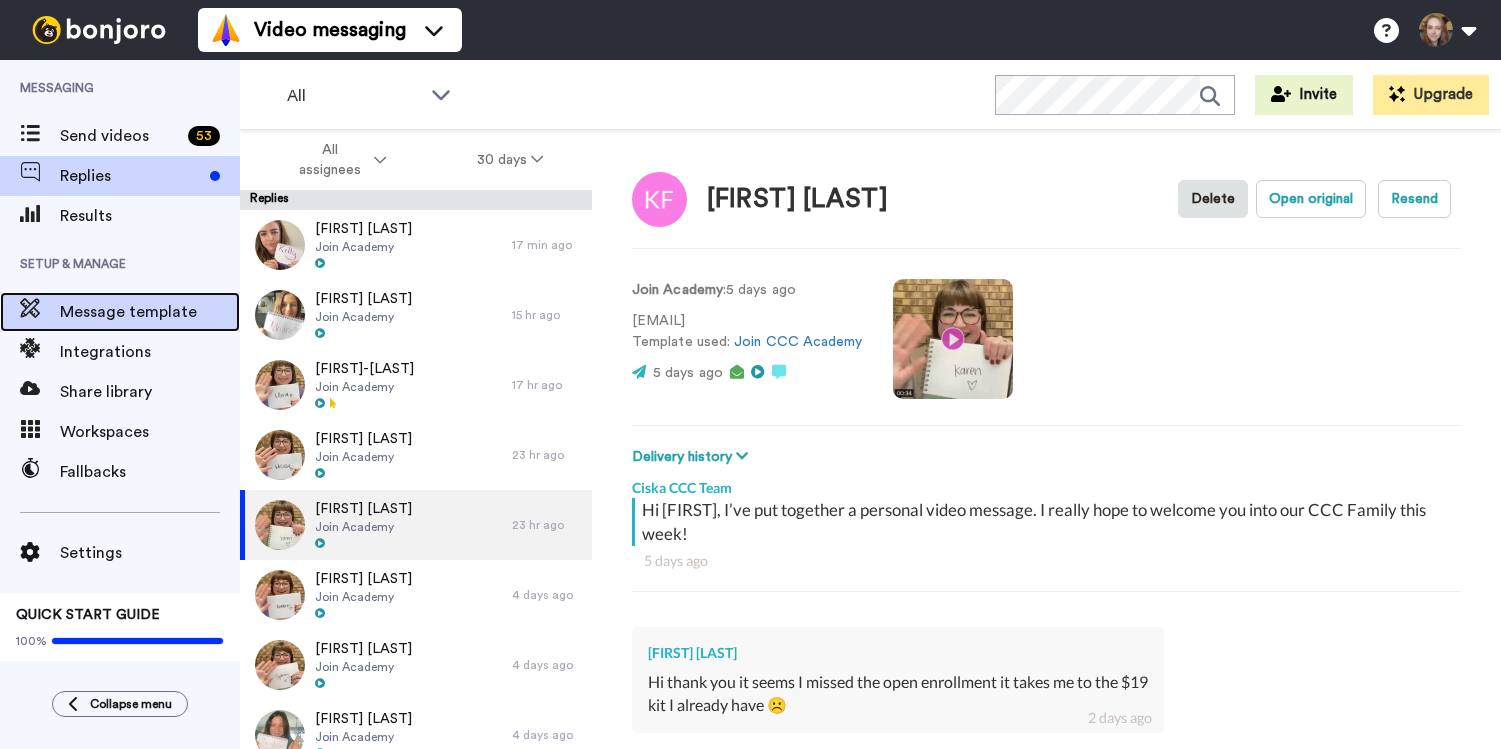 click on "Message template" at bounding box center [150, 312] 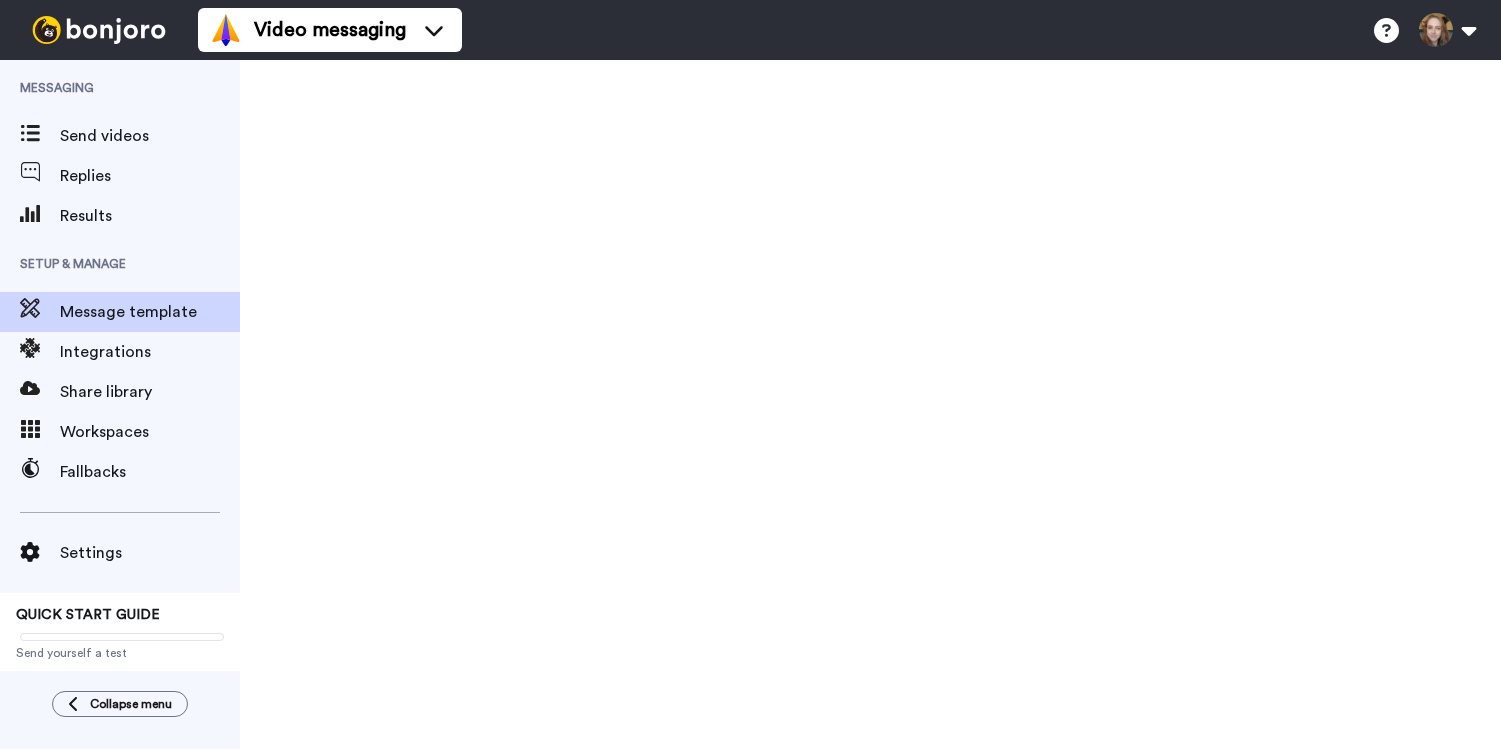 scroll, scrollTop: 0, scrollLeft: 0, axis: both 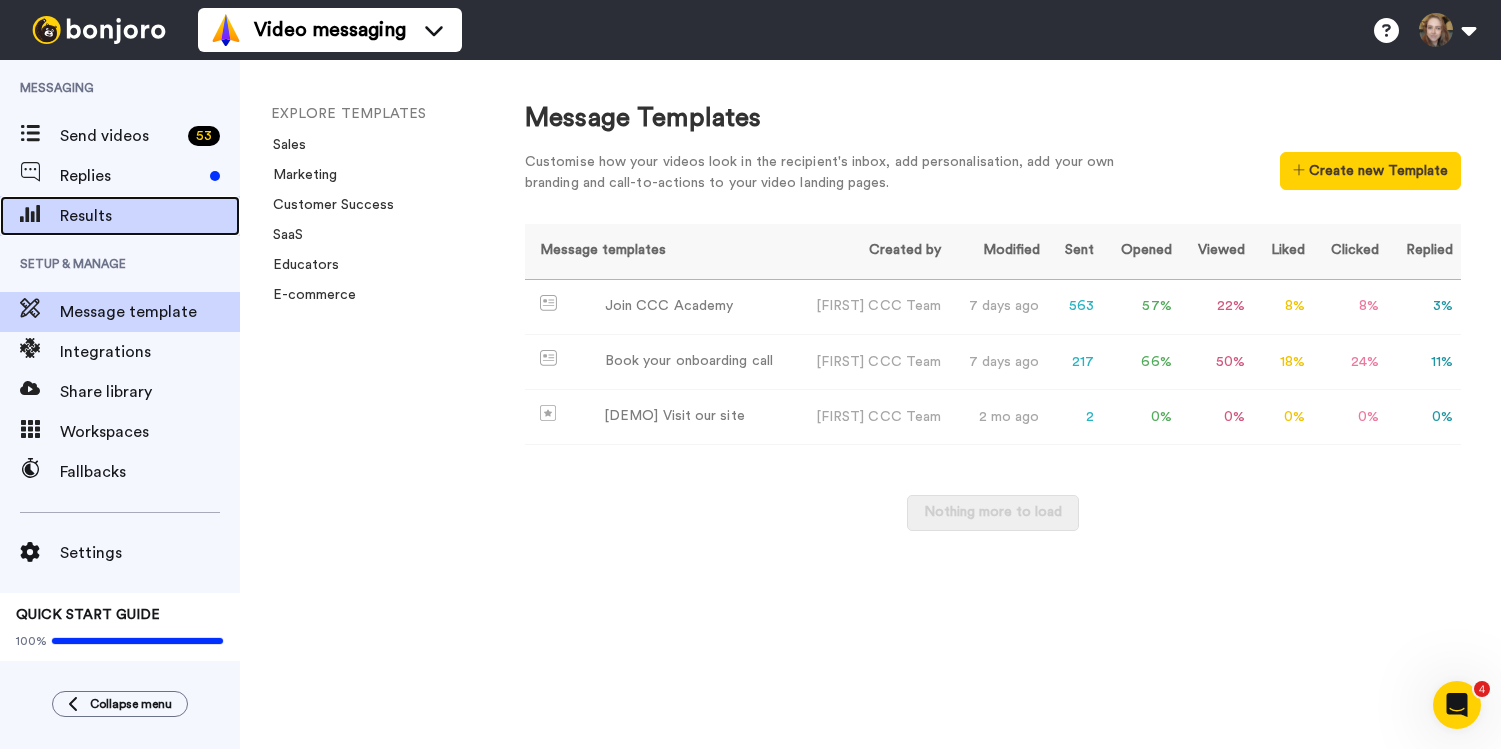 click on "Results" at bounding box center (150, 216) 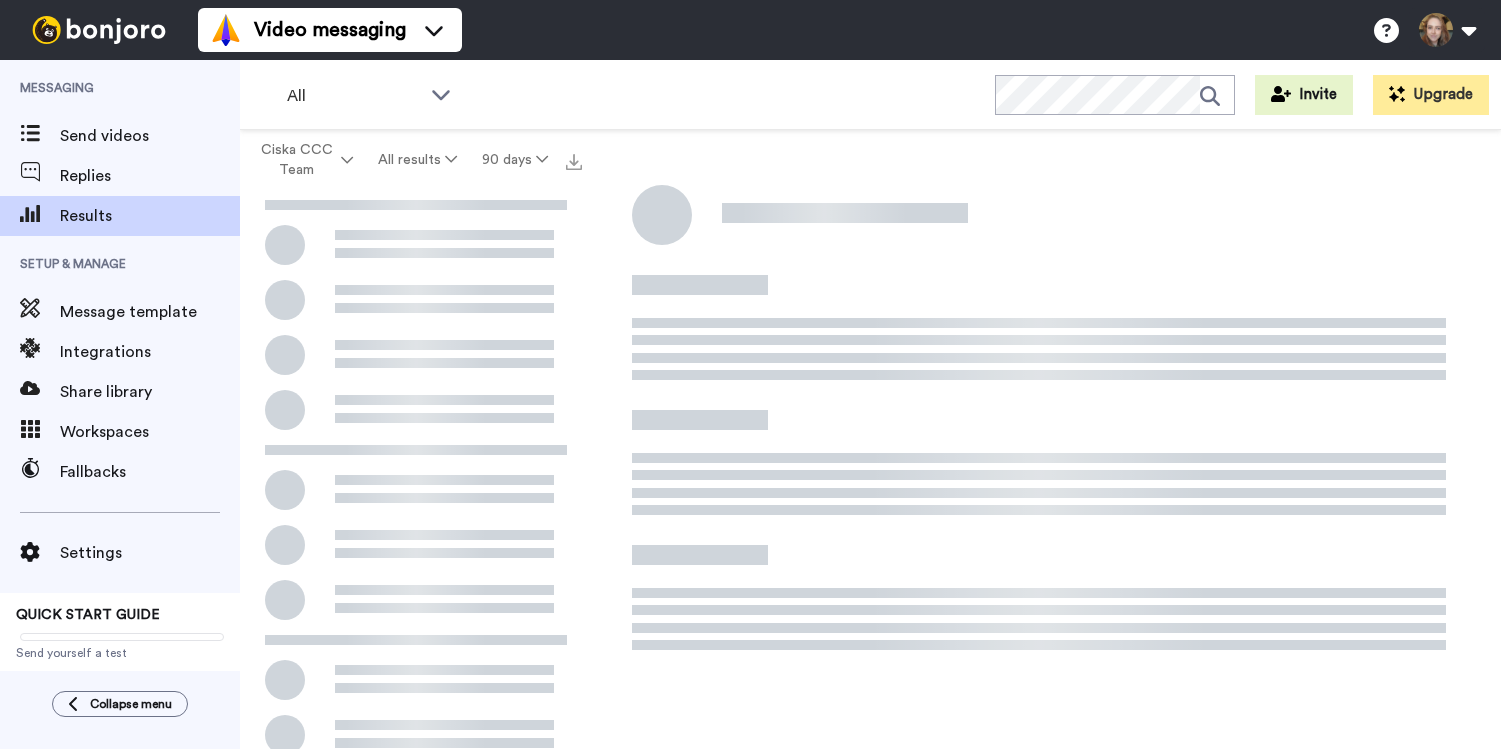 scroll, scrollTop: 0, scrollLeft: 0, axis: both 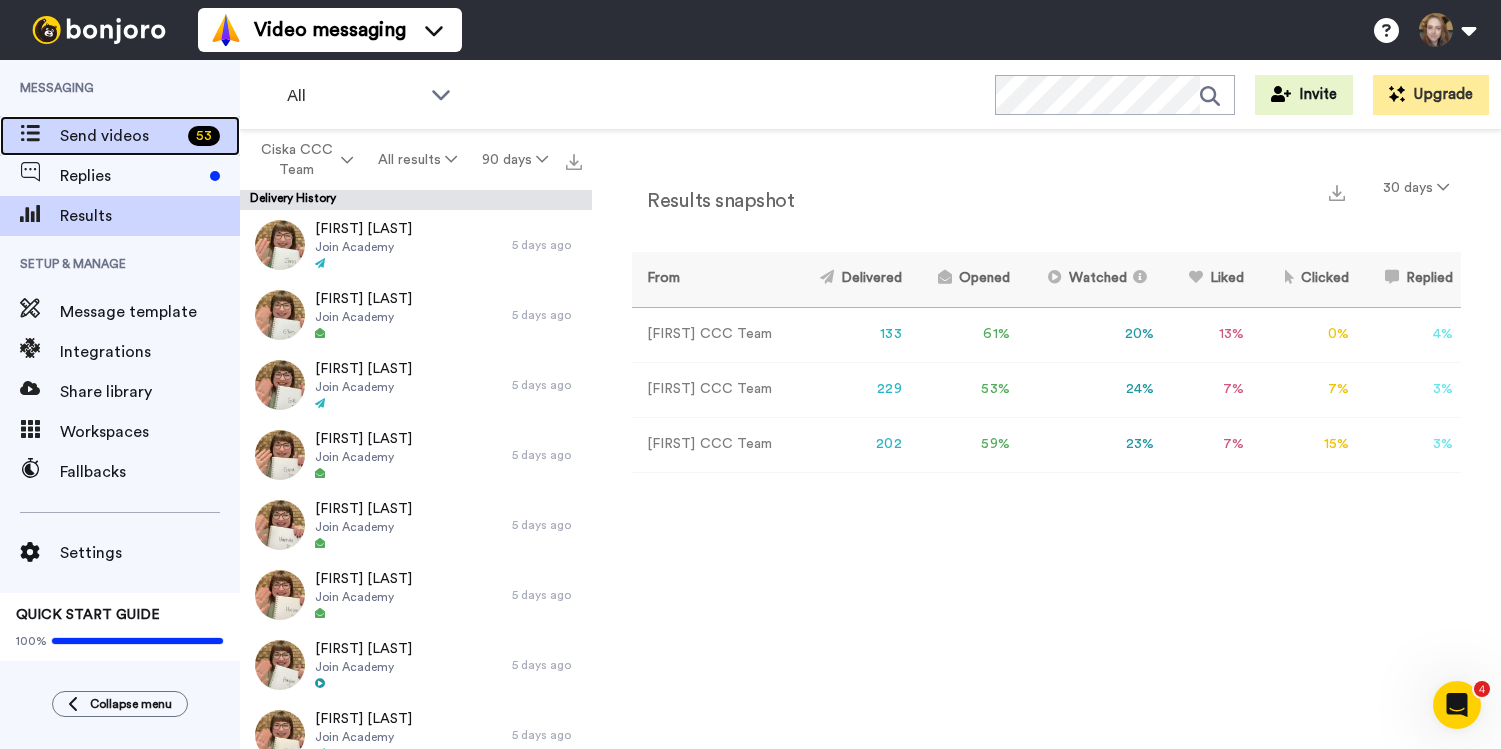 click on "Send videos [NUMBER]" at bounding box center [120, 136] 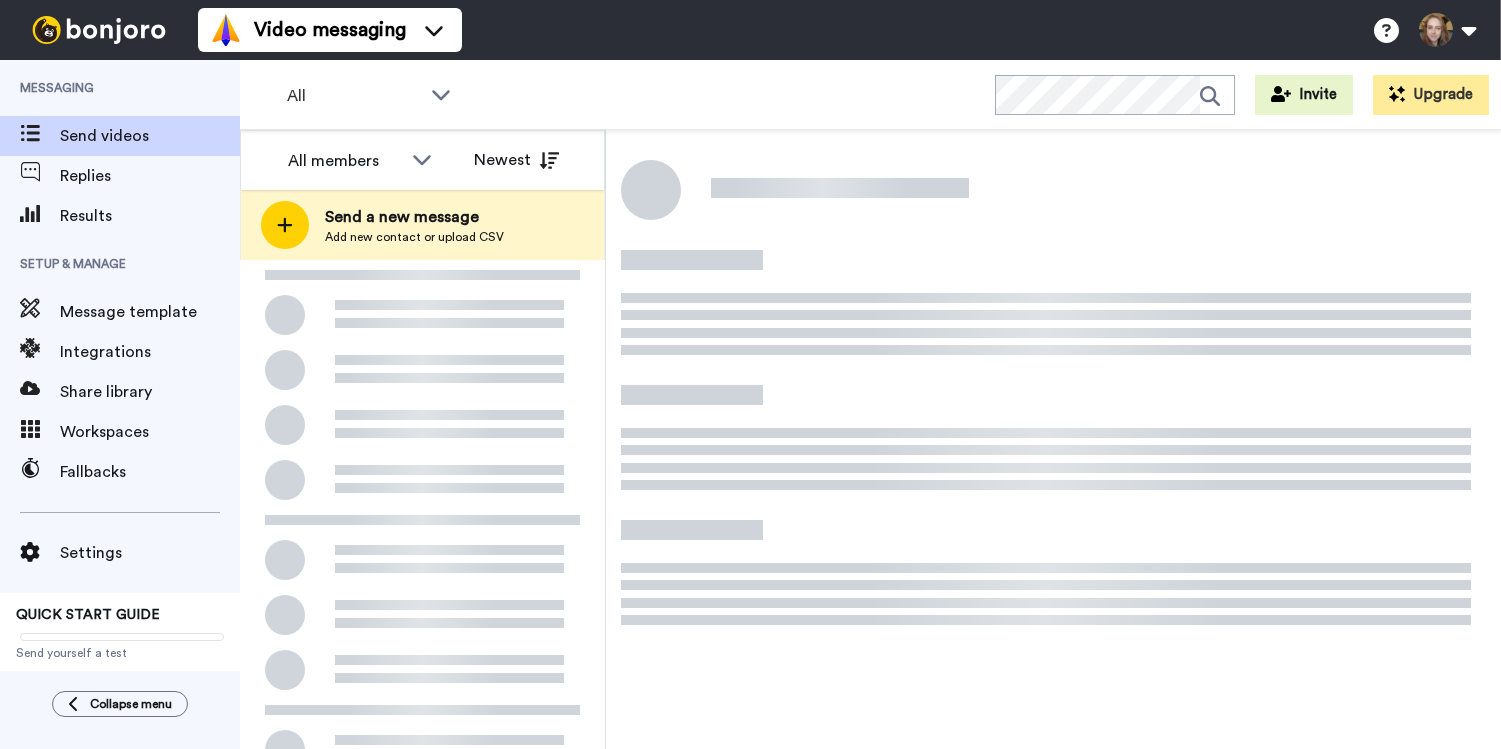 scroll, scrollTop: 0, scrollLeft: 0, axis: both 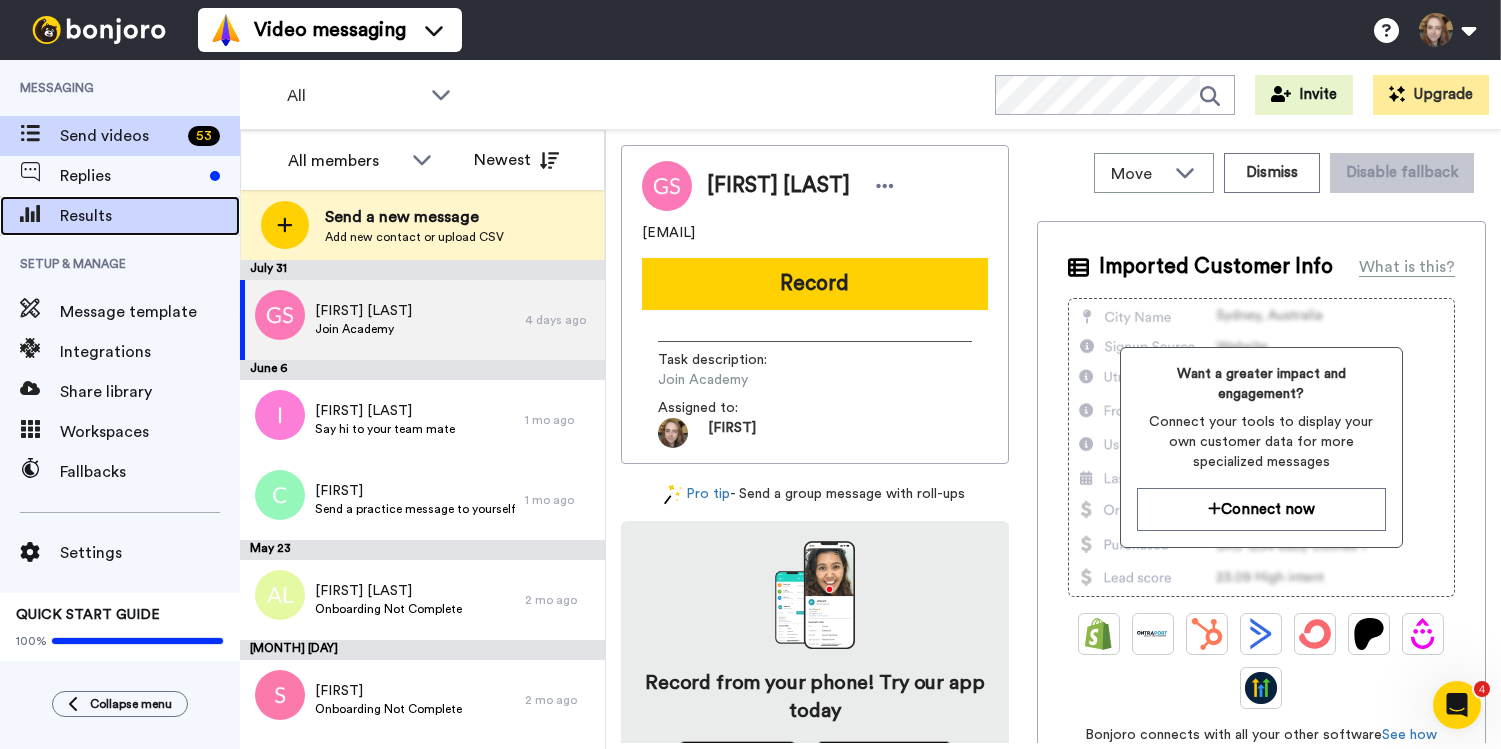 click on "Results" at bounding box center (150, 216) 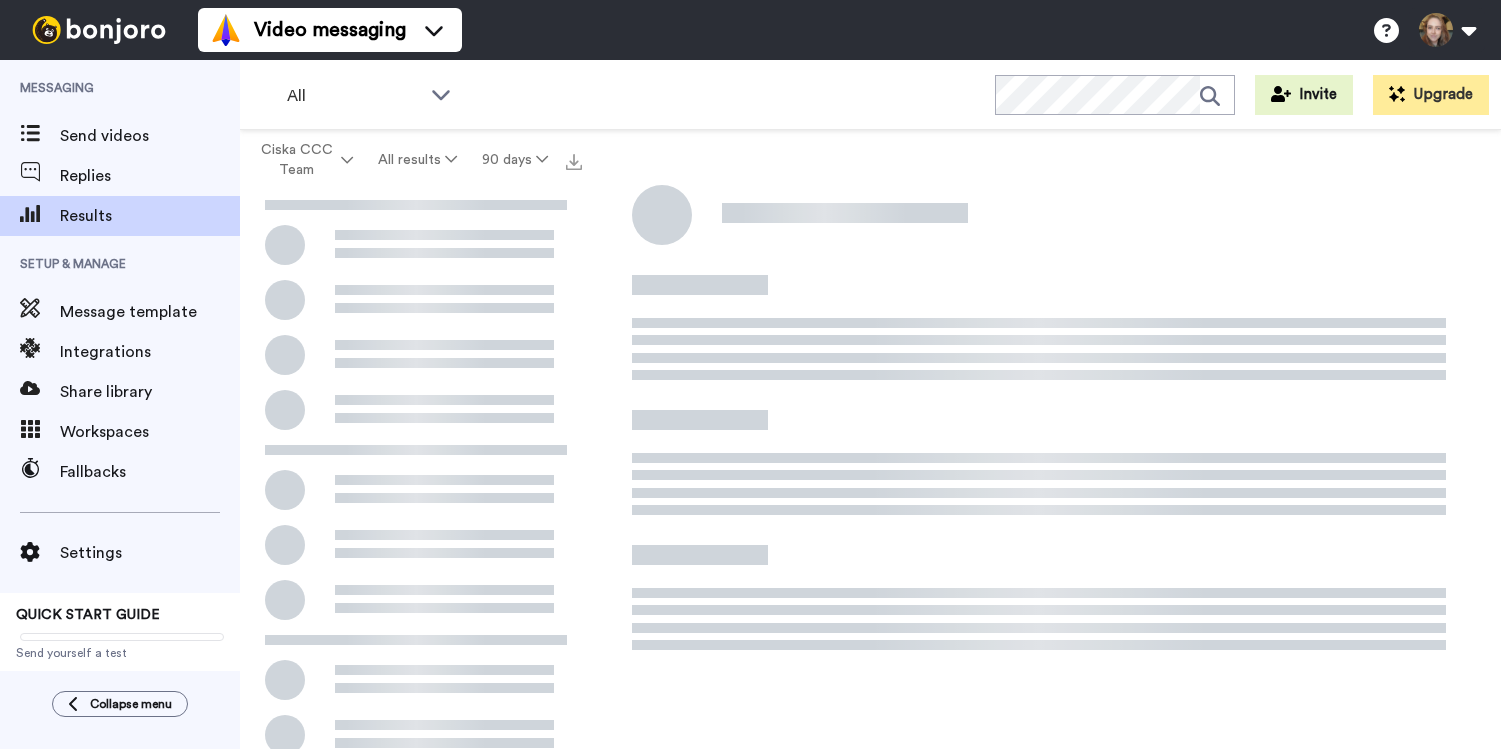 scroll, scrollTop: 0, scrollLeft: 0, axis: both 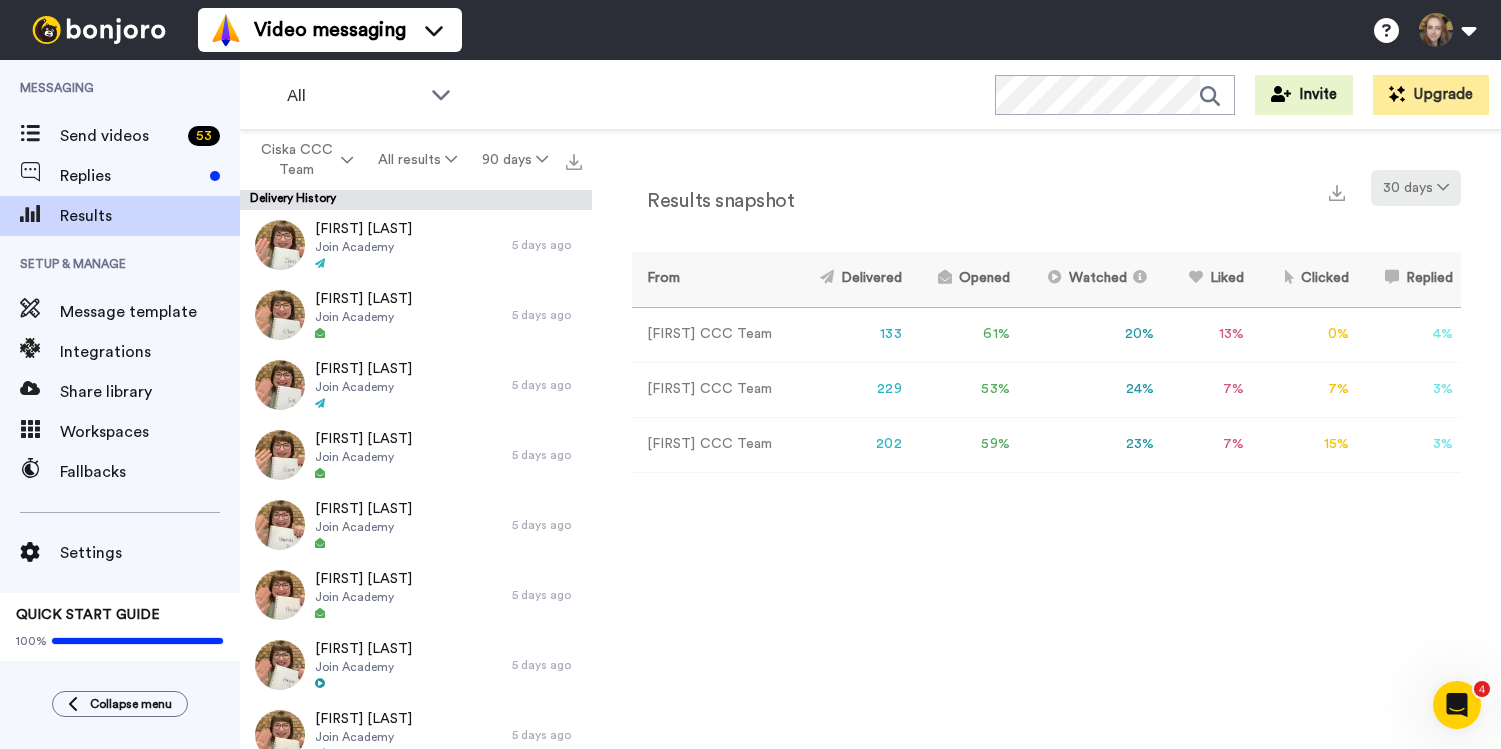 click on "30 days" at bounding box center [1416, 188] 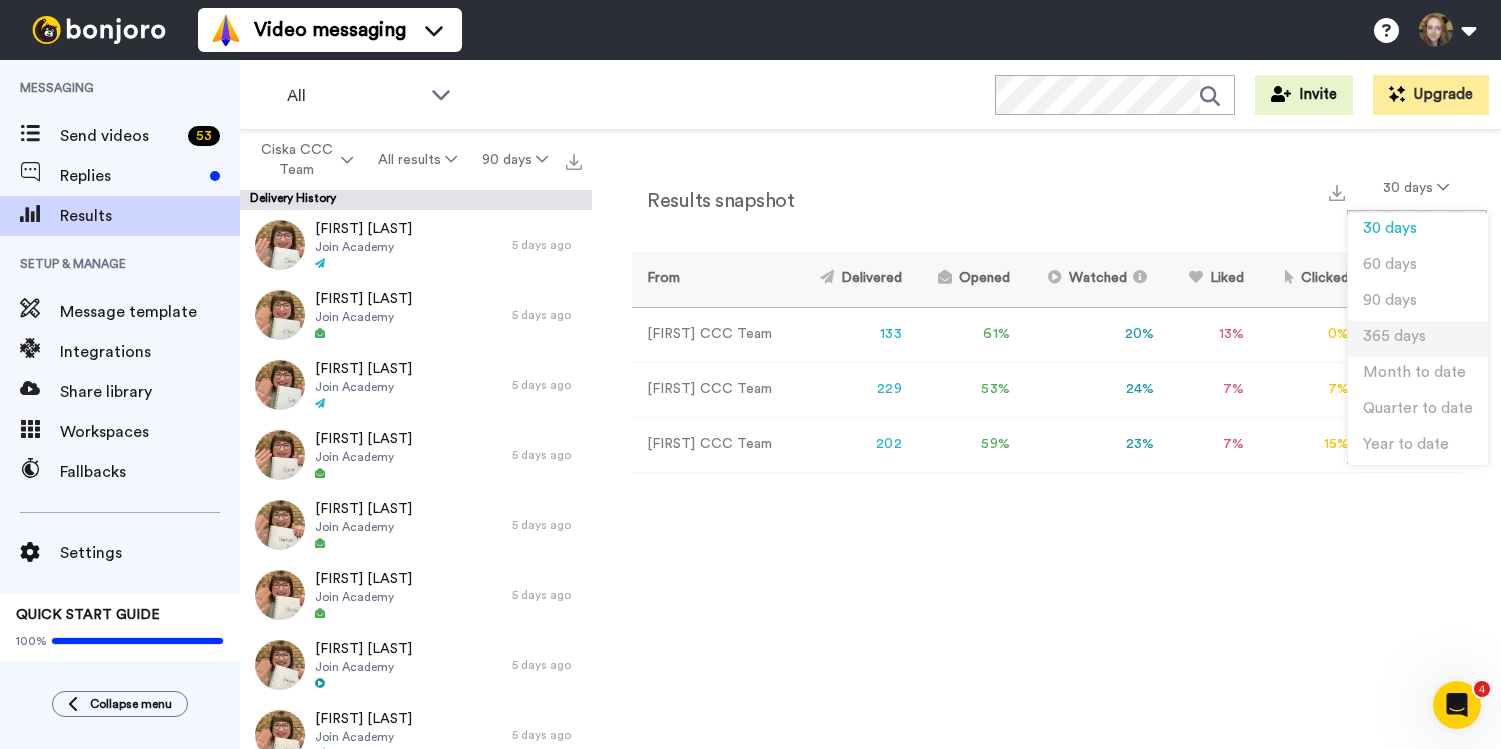 click on "365 days" at bounding box center (1394, 336) 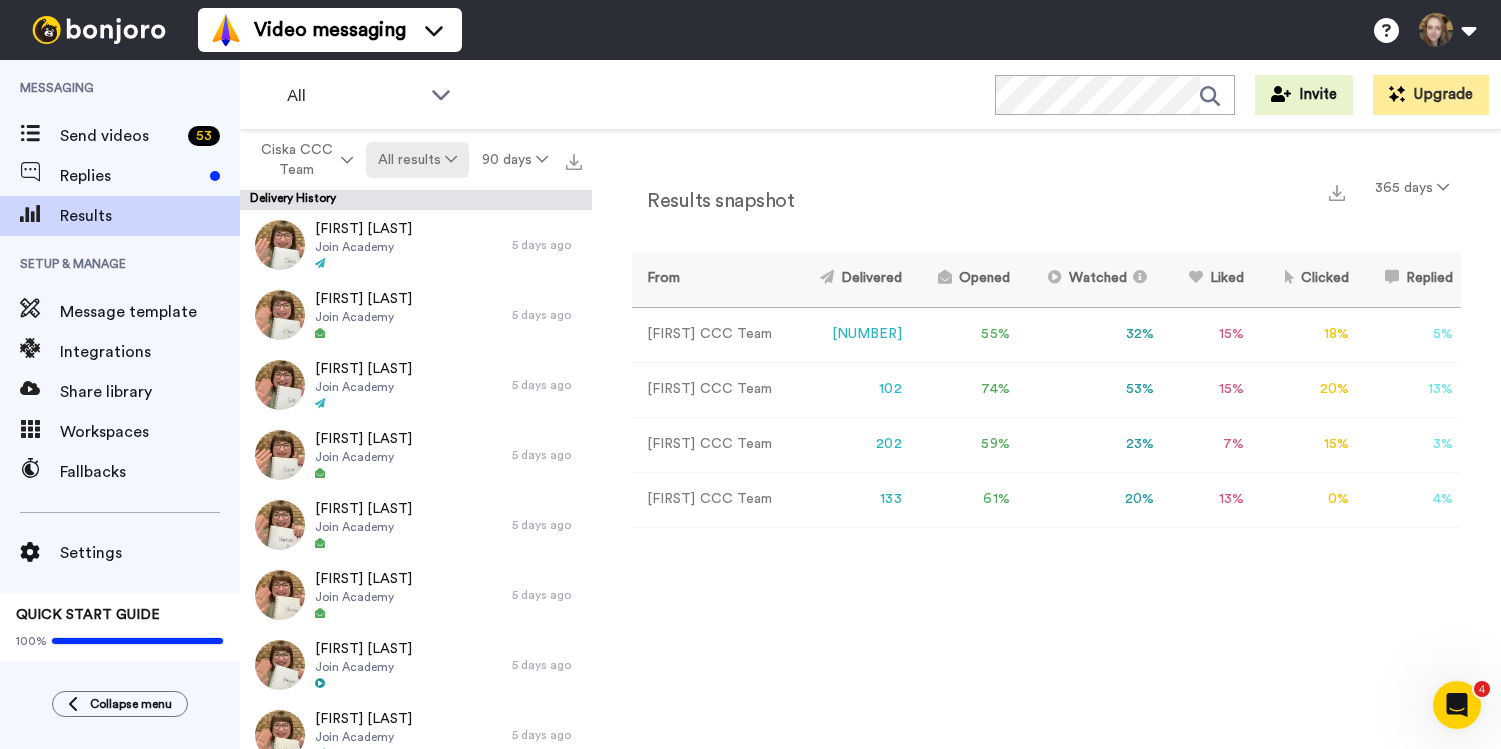 click on "All results" at bounding box center [418, 160] 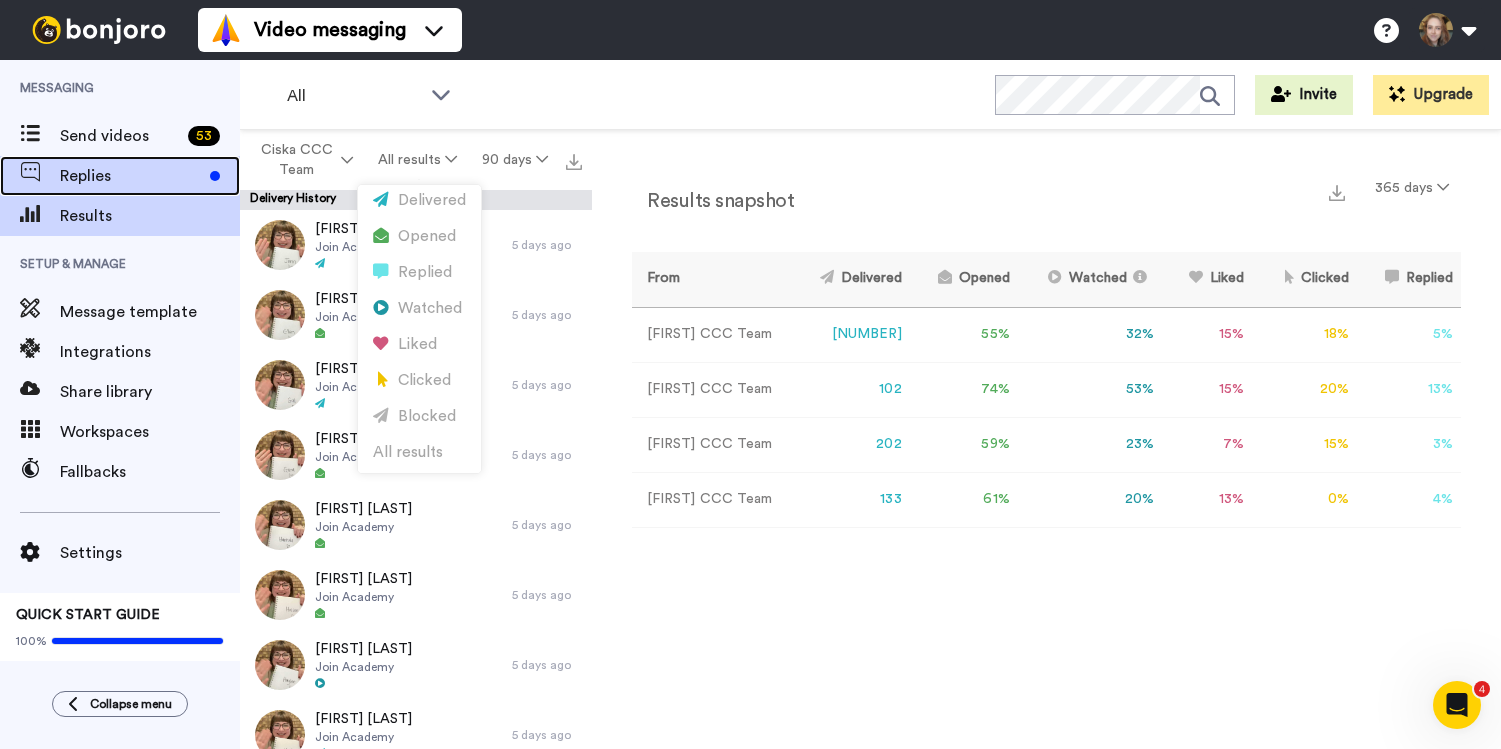 click on "Replies" at bounding box center (120, 176) 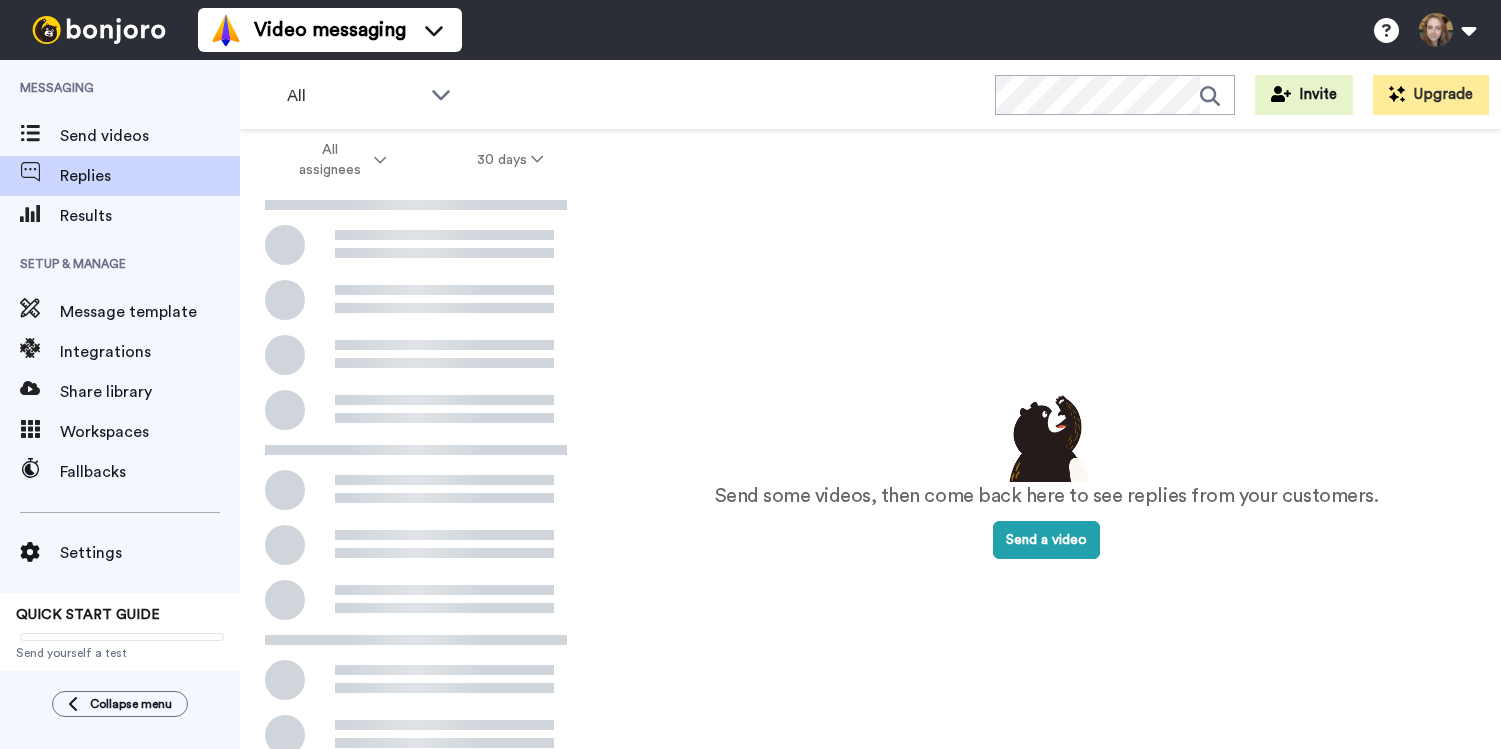 scroll, scrollTop: 0, scrollLeft: 0, axis: both 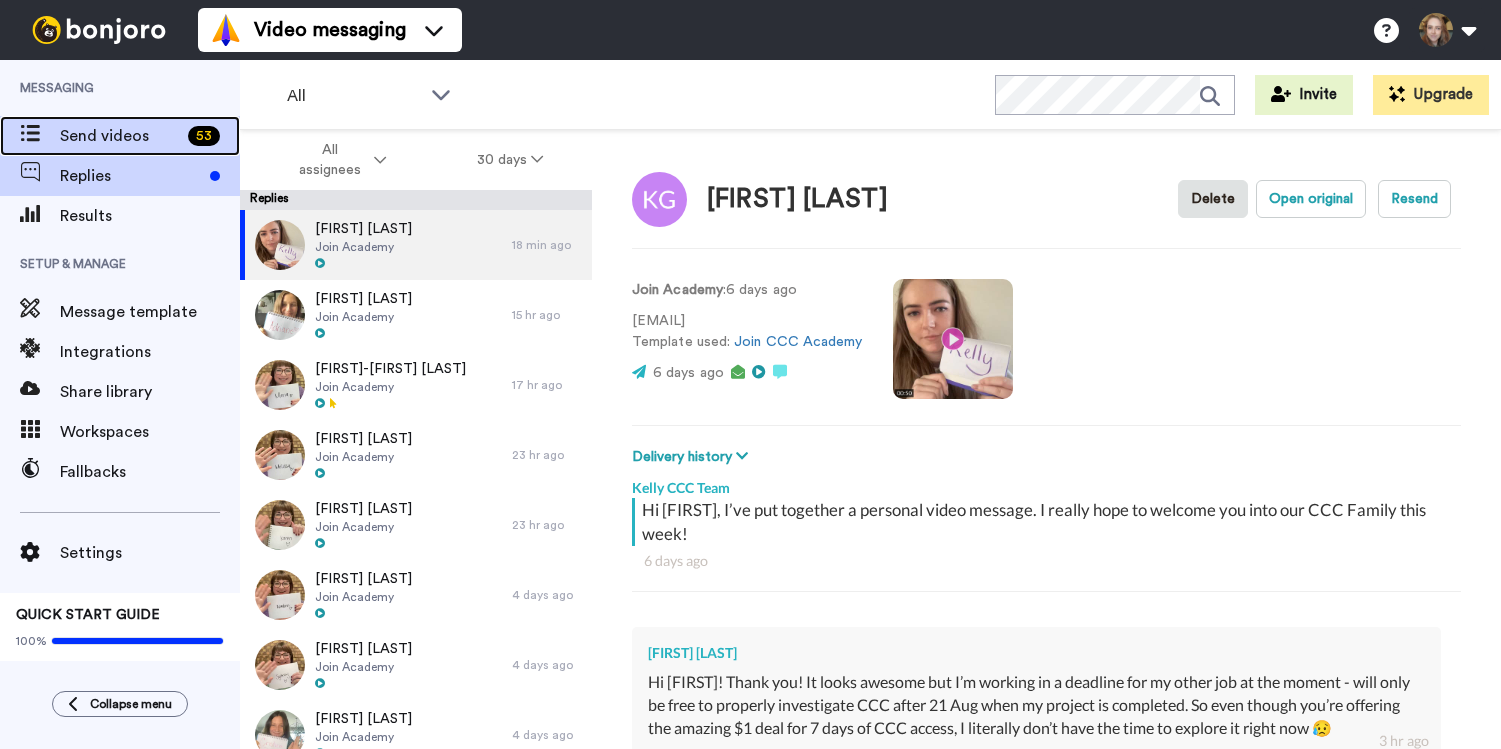 click on "Send videos" at bounding box center (120, 136) 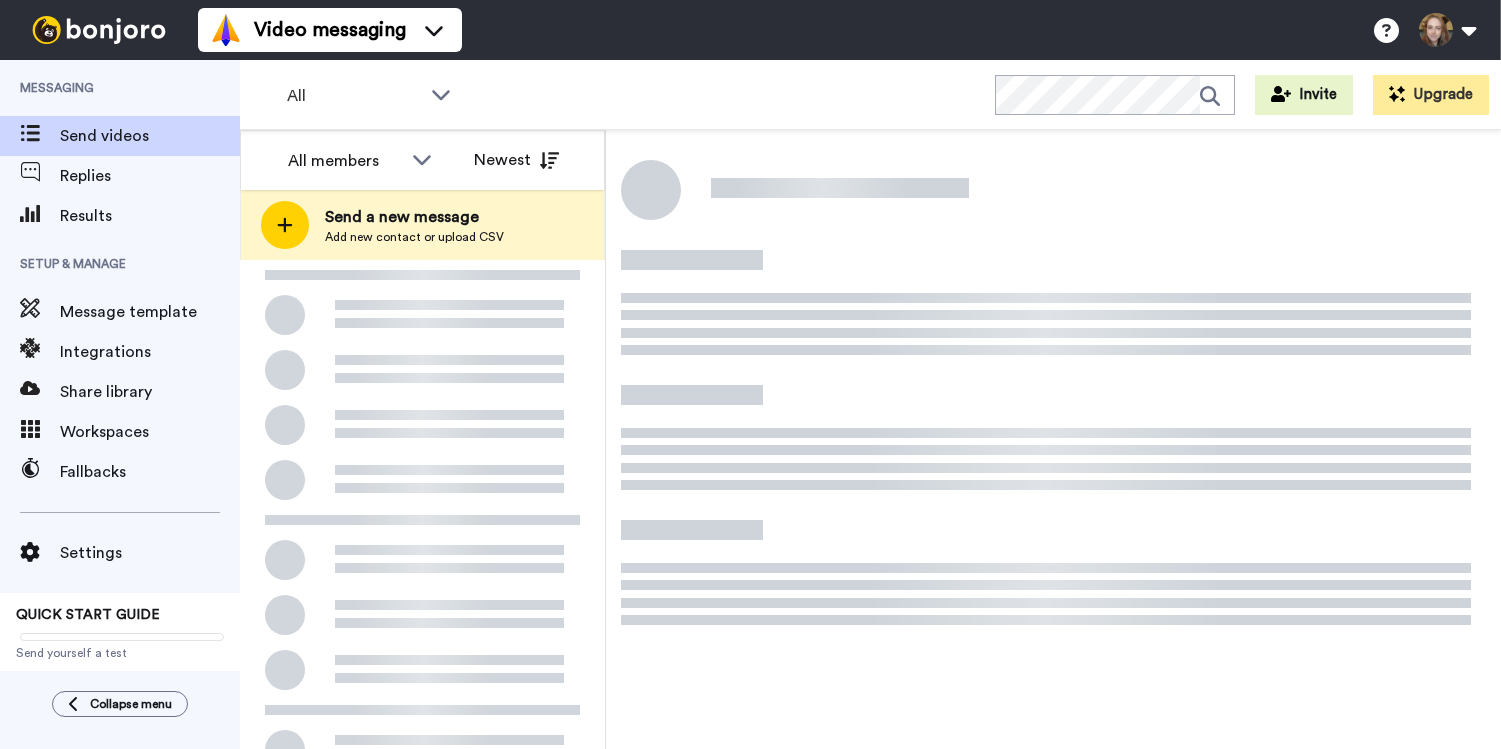 scroll, scrollTop: 0, scrollLeft: 0, axis: both 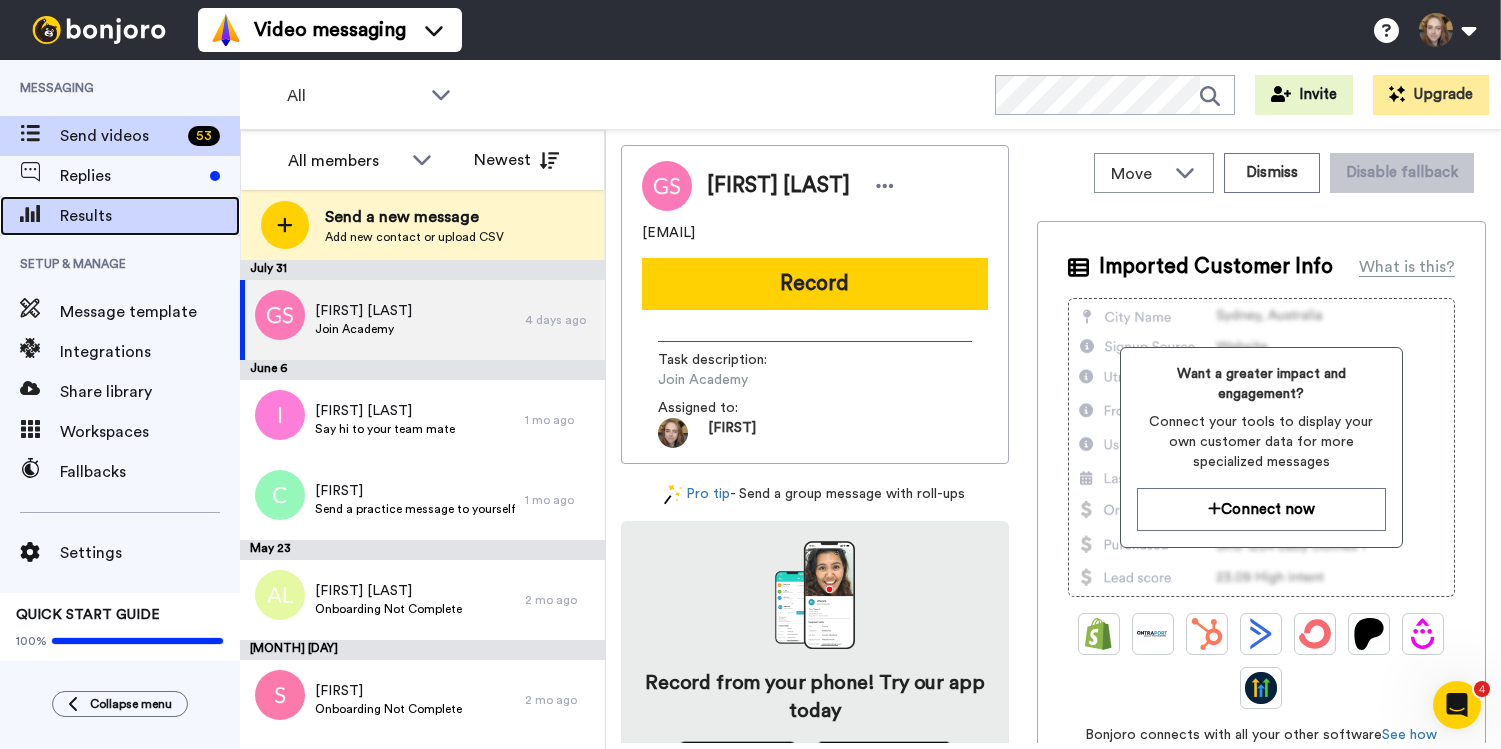 click on "Results" at bounding box center [150, 216] 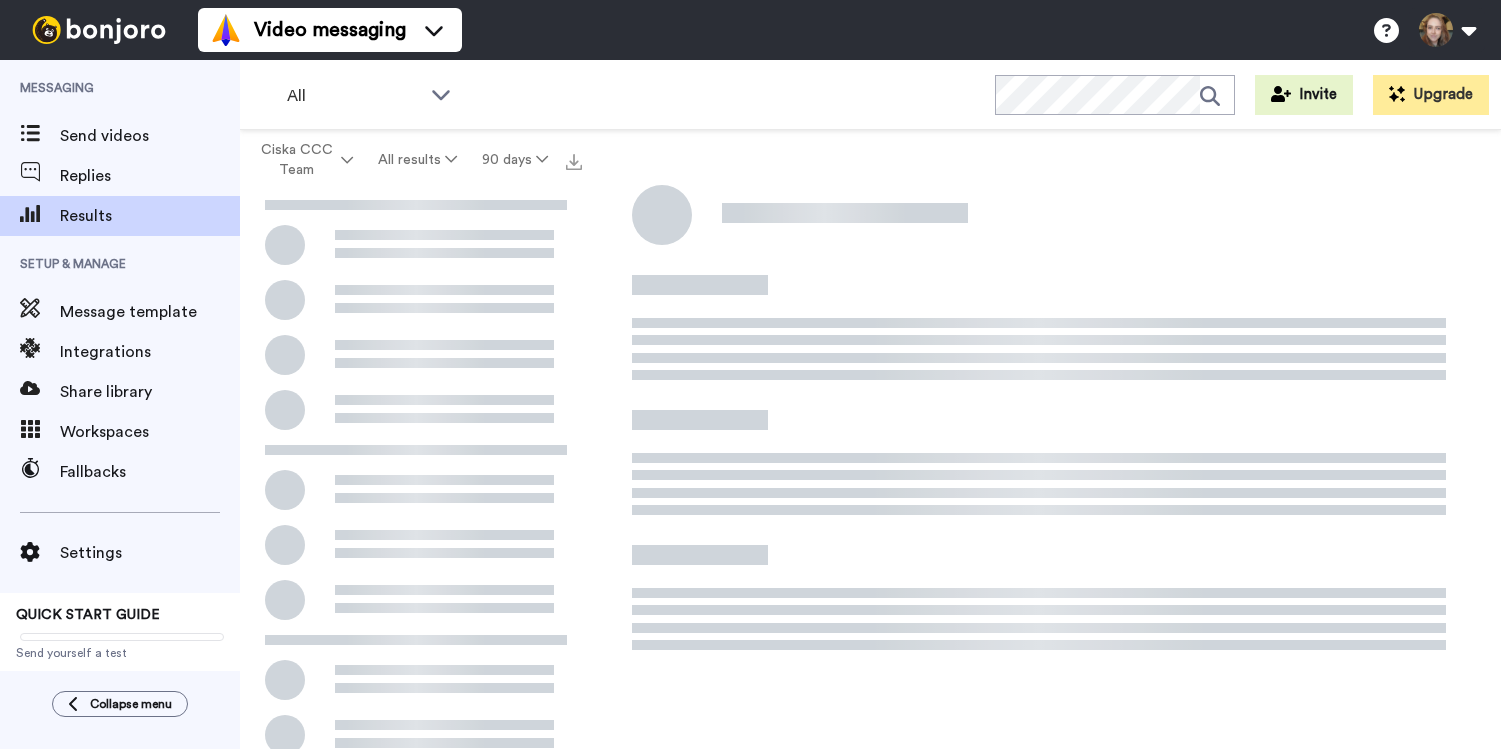 scroll, scrollTop: 0, scrollLeft: 0, axis: both 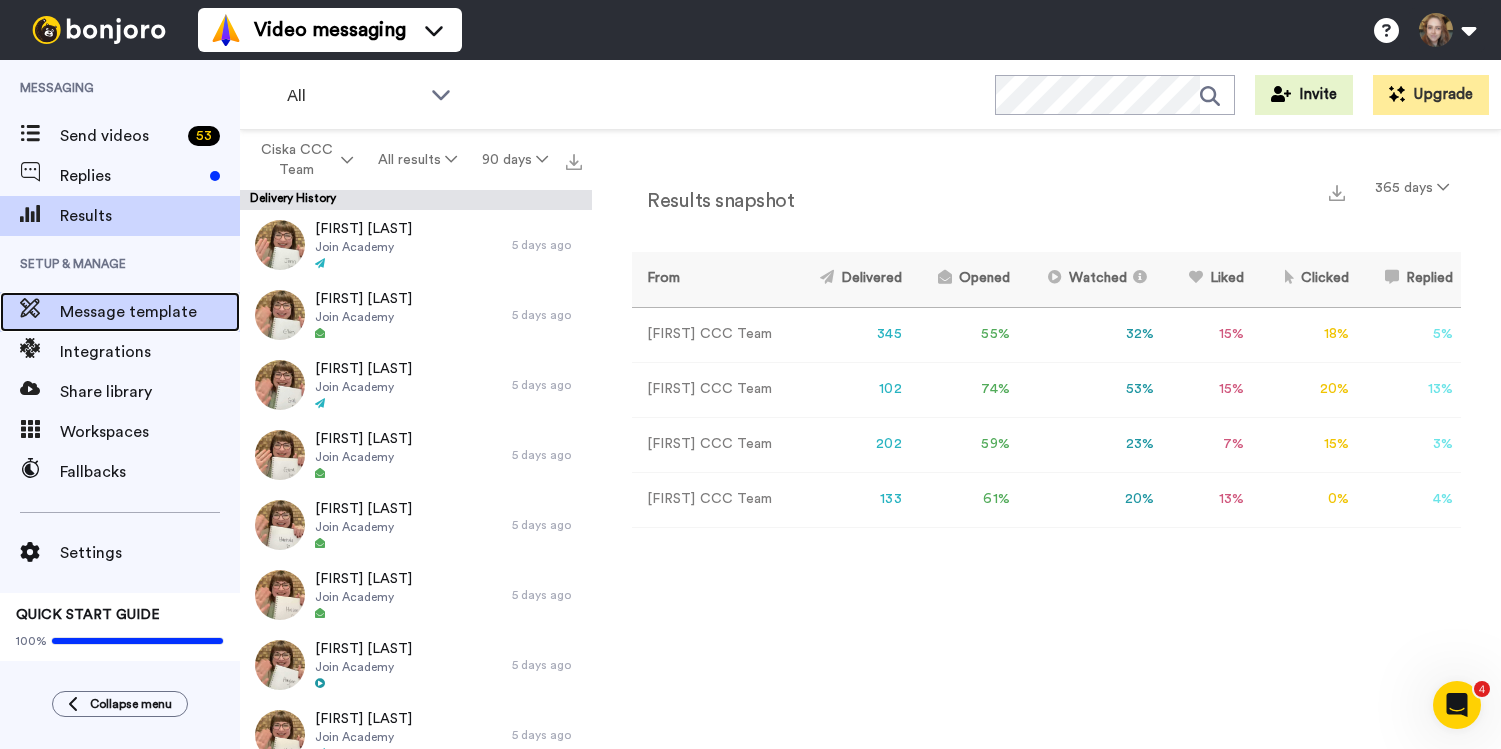 click on "Message template" at bounding box center (150, 312) 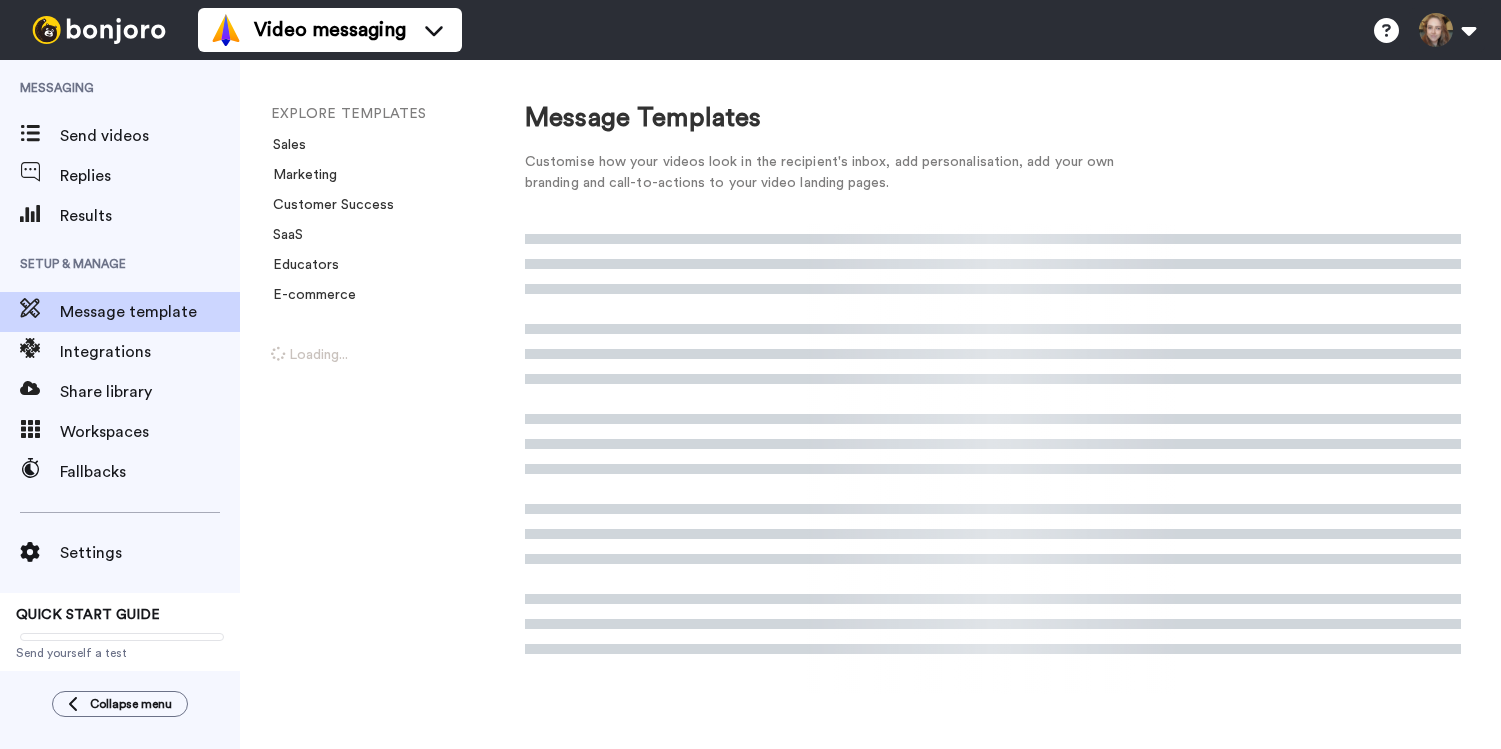scroll, scrollTop: 0, scrollLeft: 0, axis: both 